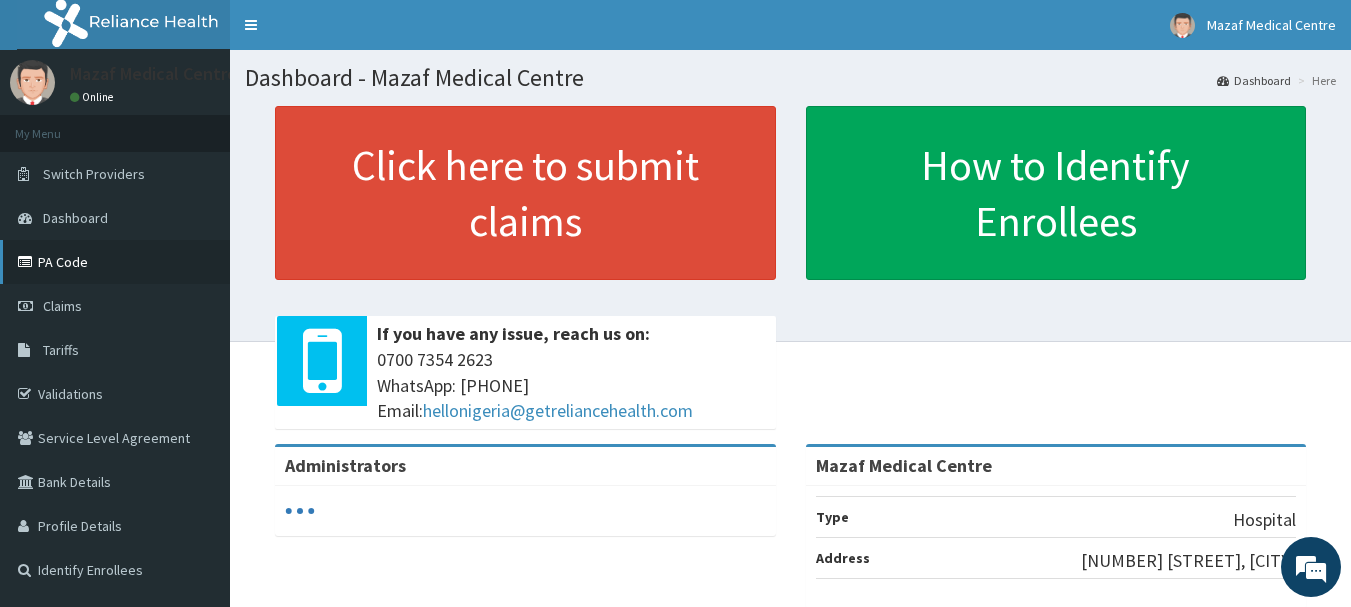 scroll, scrollTop: 0, scrollLeft: 0, axis: both 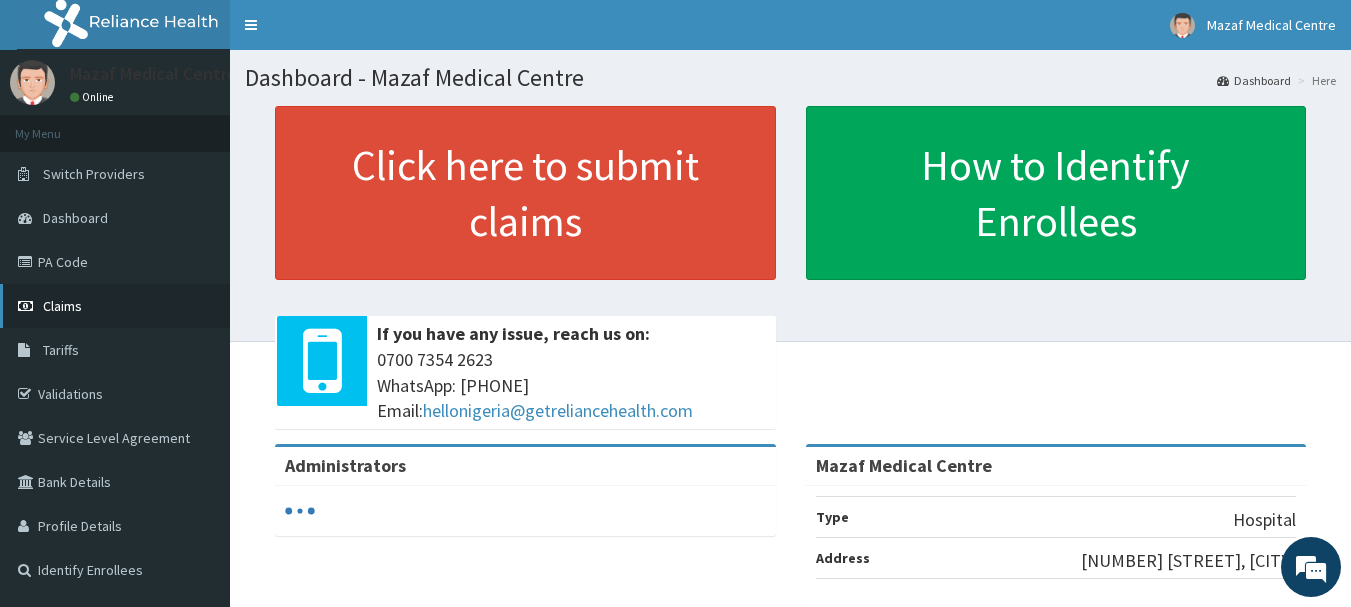 click on "Claims" at bounding box center (62, 306) 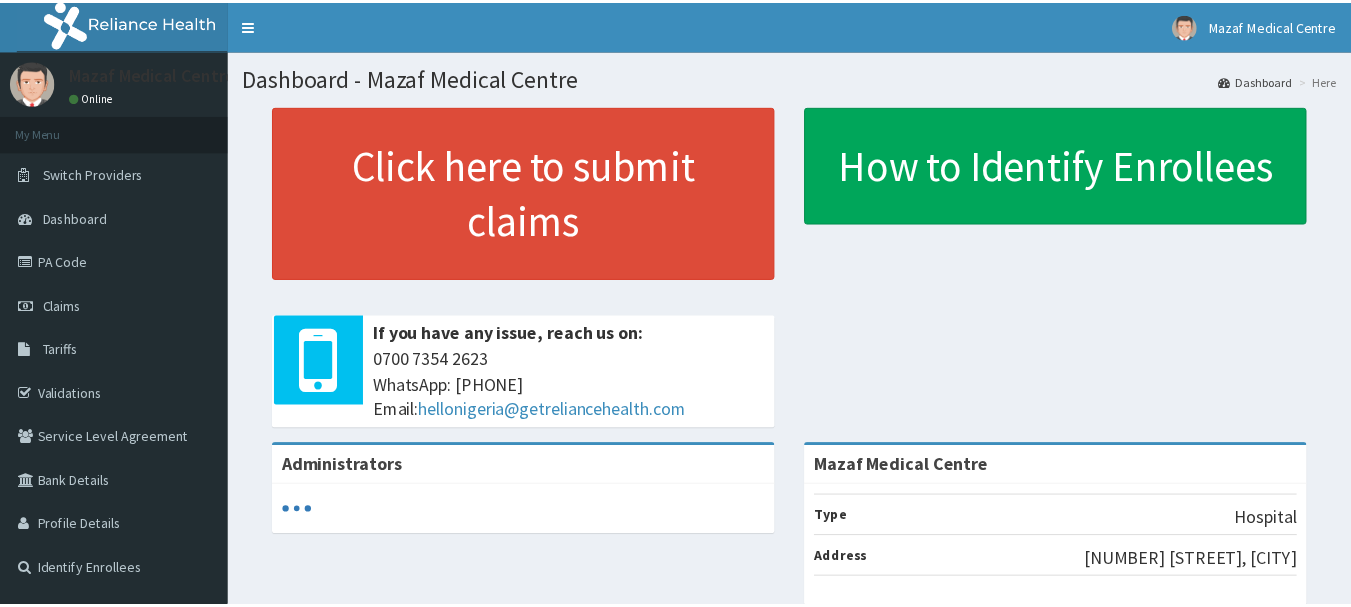 scroll, scrollTop: 0, scrollLeft: 0, axis: both 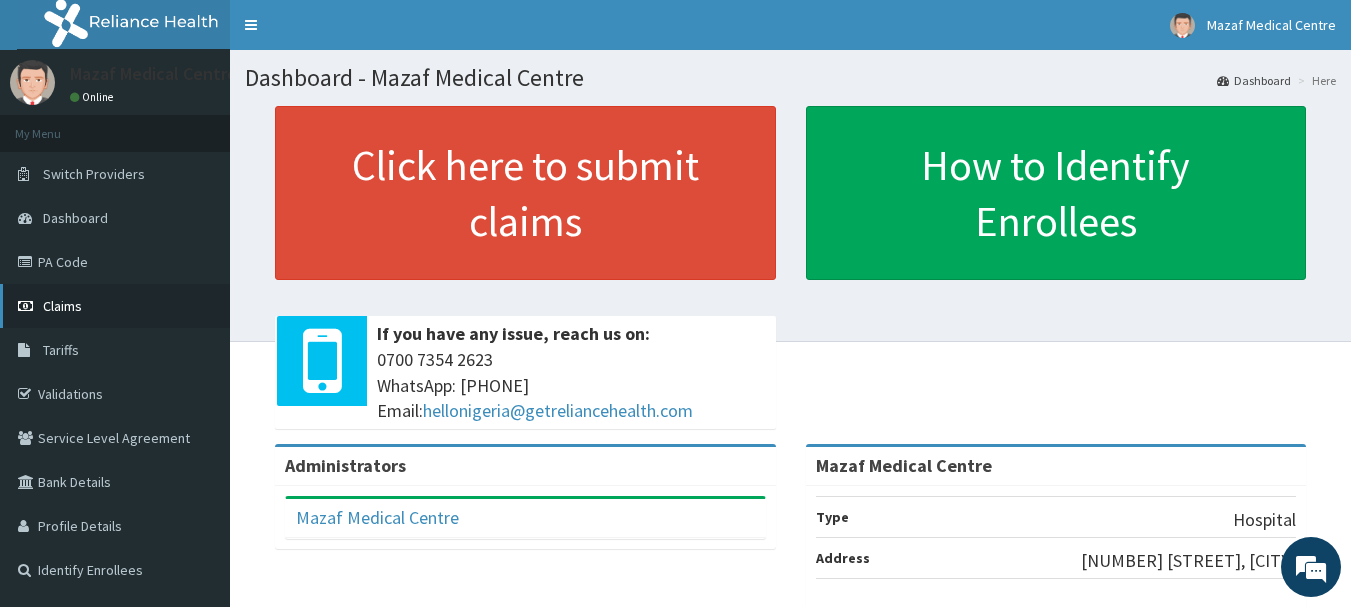 click on "Claims" at bounding box center (62, 306) 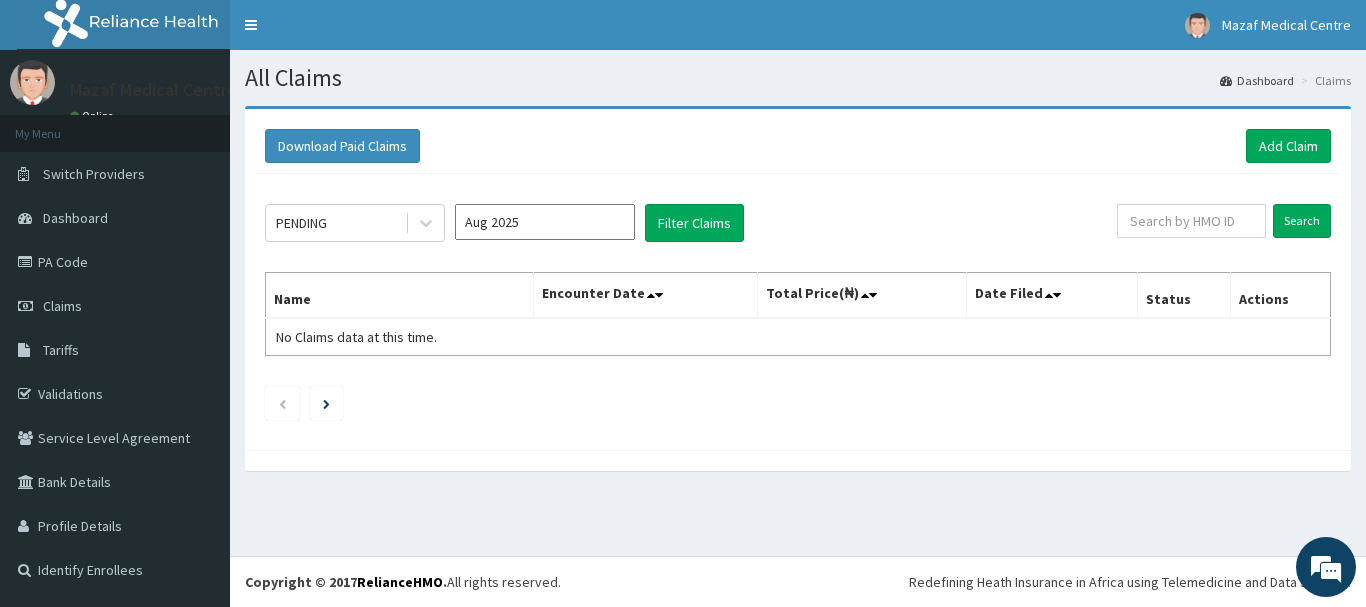 scroll, scrollTop: 0, scrollLeft: 0, axis: both 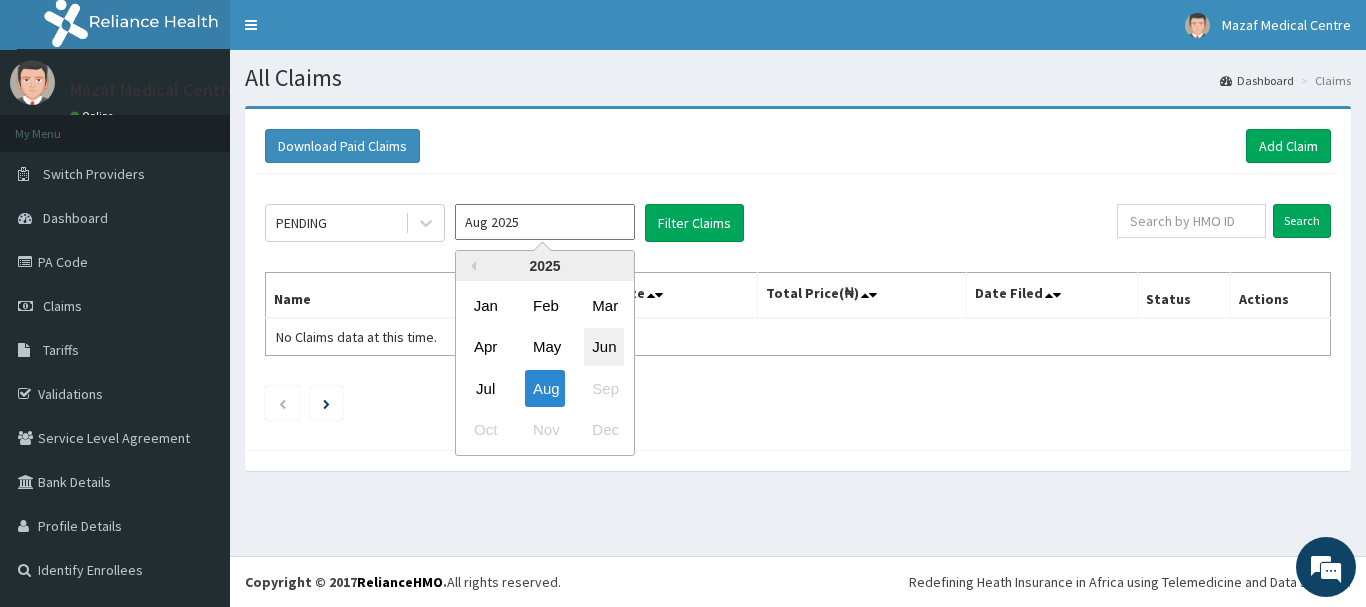 click on "Jun" at bounding box center [604, 347] 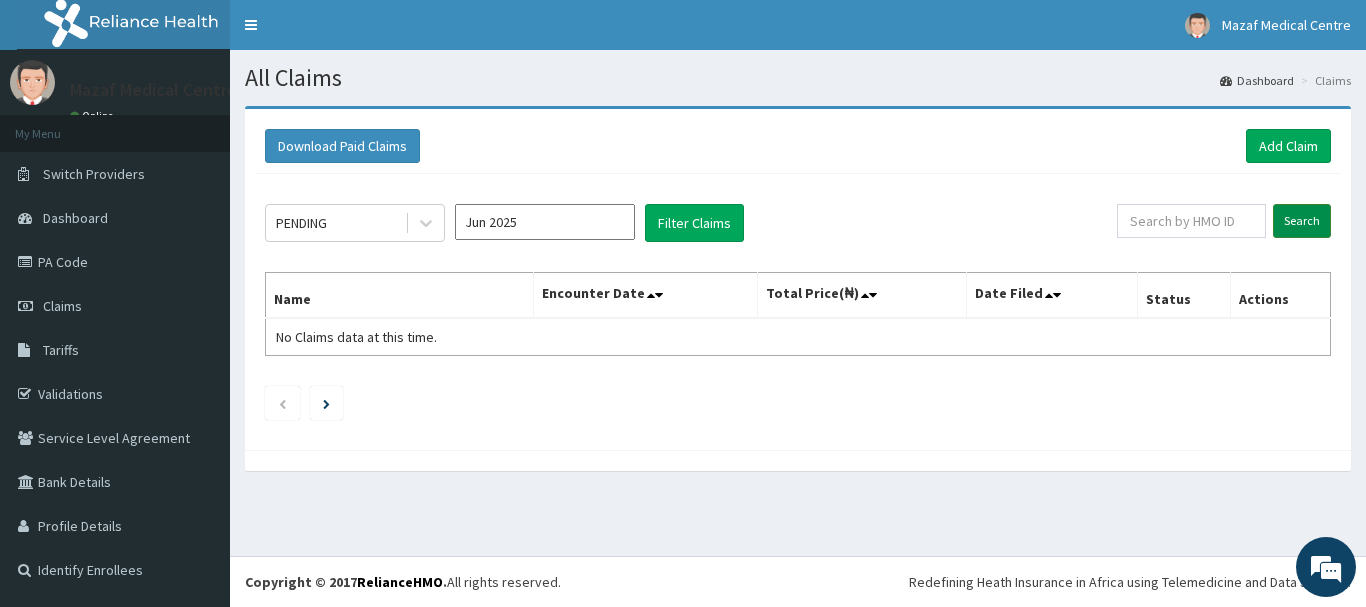 click on "Search" at bounding box center (1302, 221) 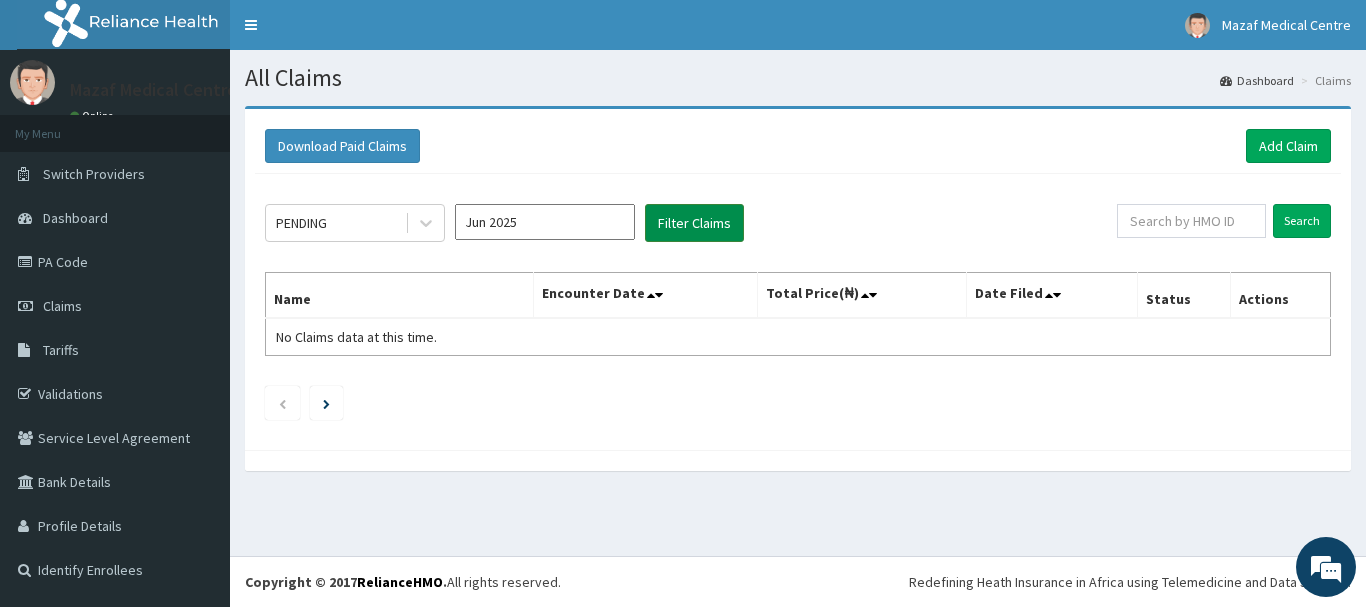 click on "Filter Claims" at bounding box center (694, 223) 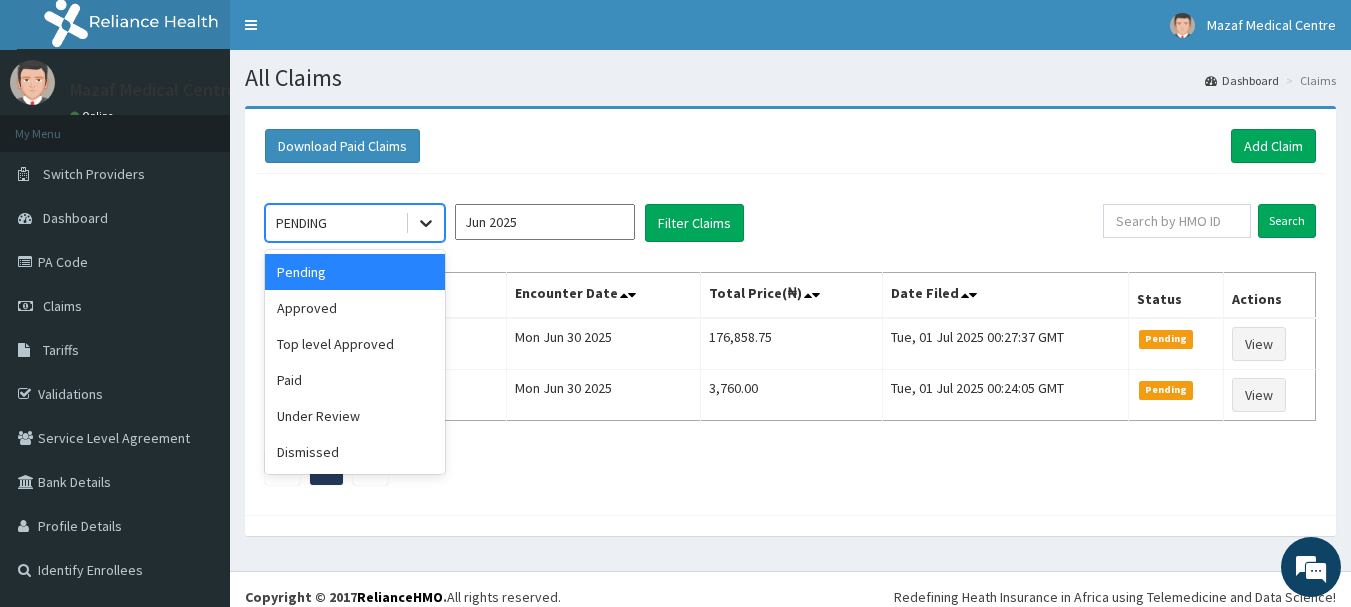 click 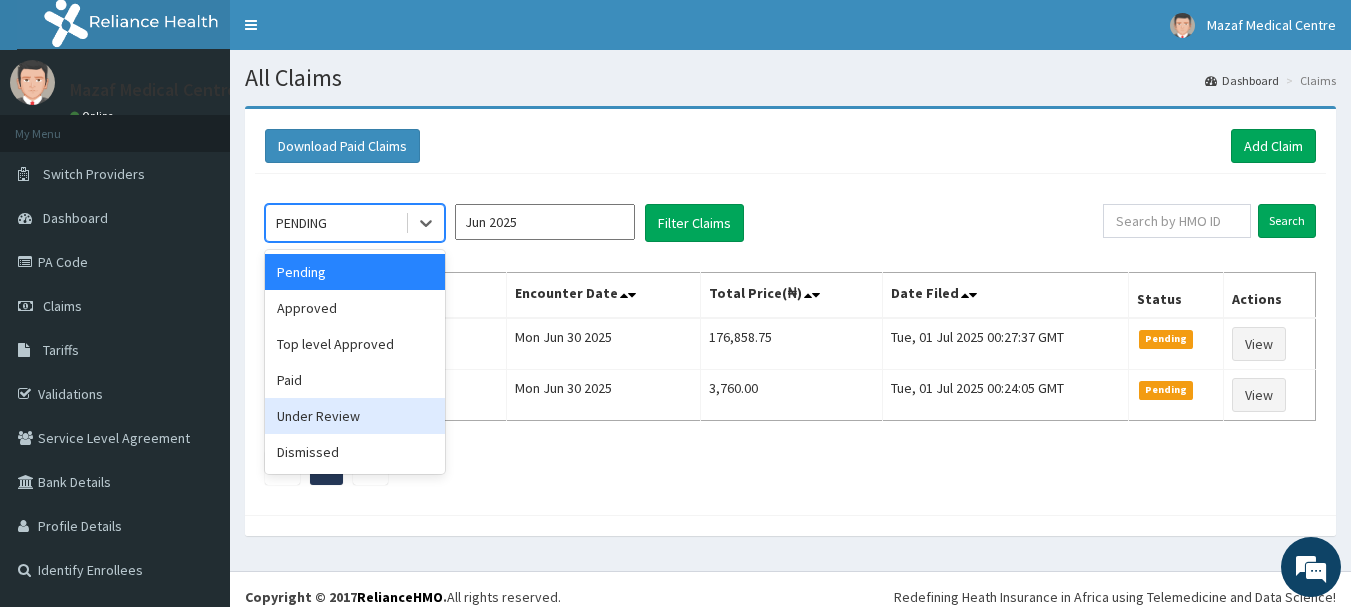 click on "Under Review" at bounding box center (355, 416) 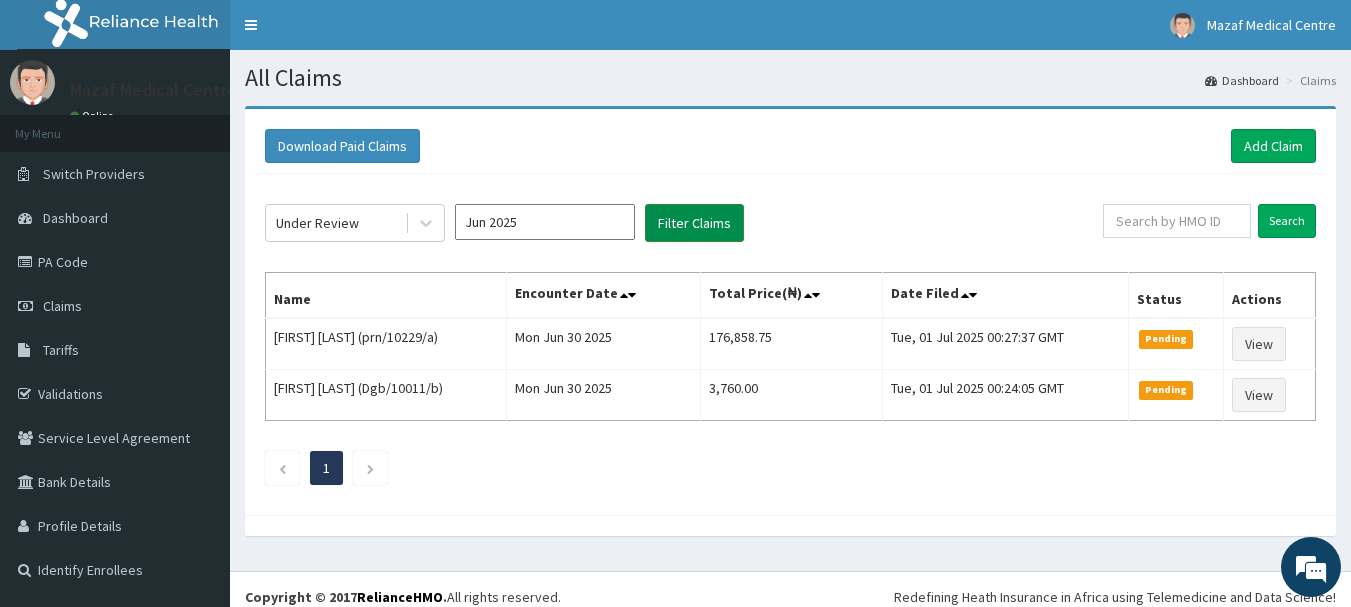 click on "Filter Claims" at bounding box center (694, 223) 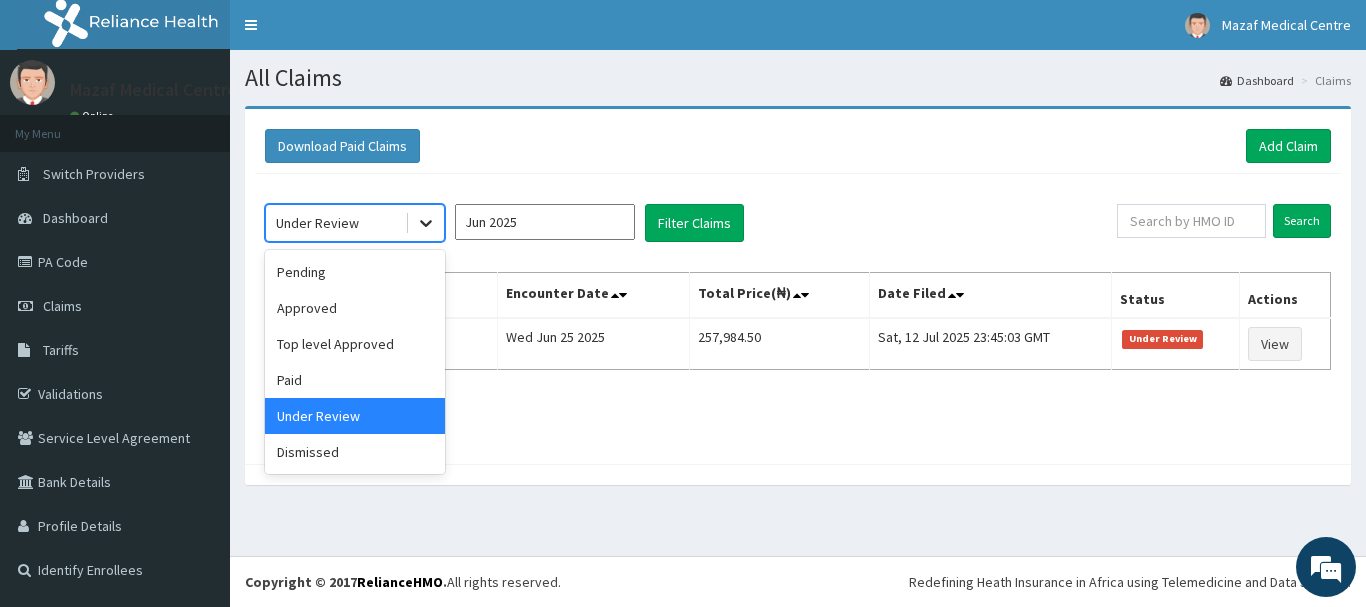 click 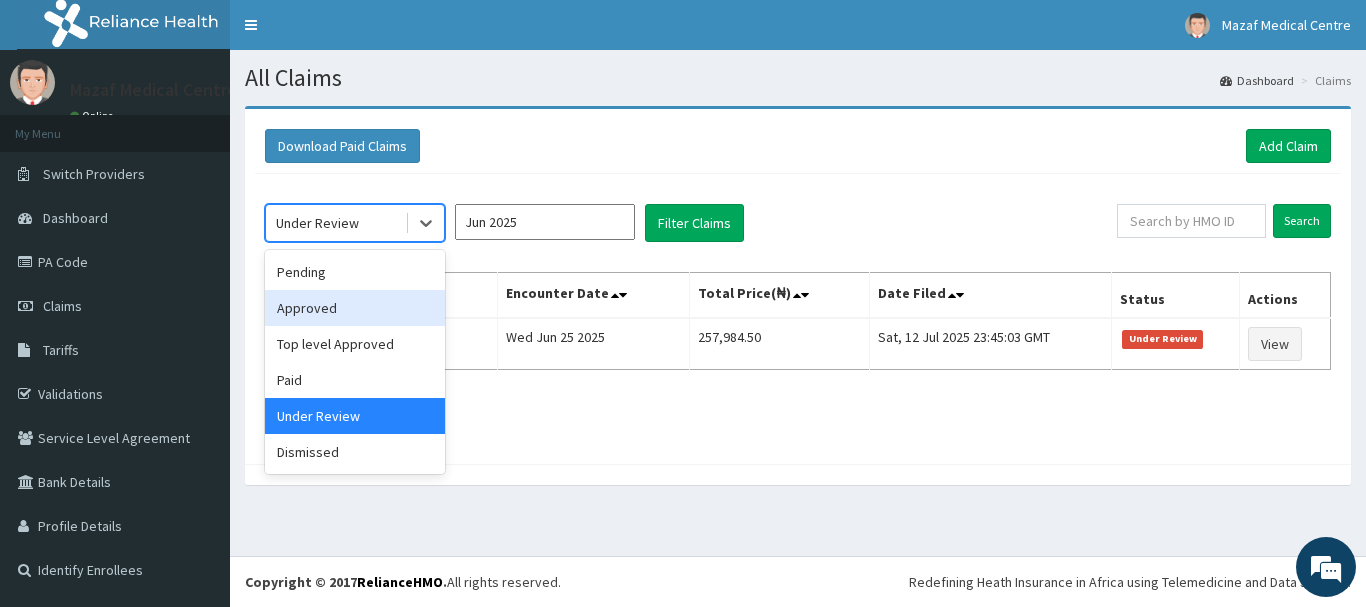 click on "Approved" at bounding box center (355, 308) 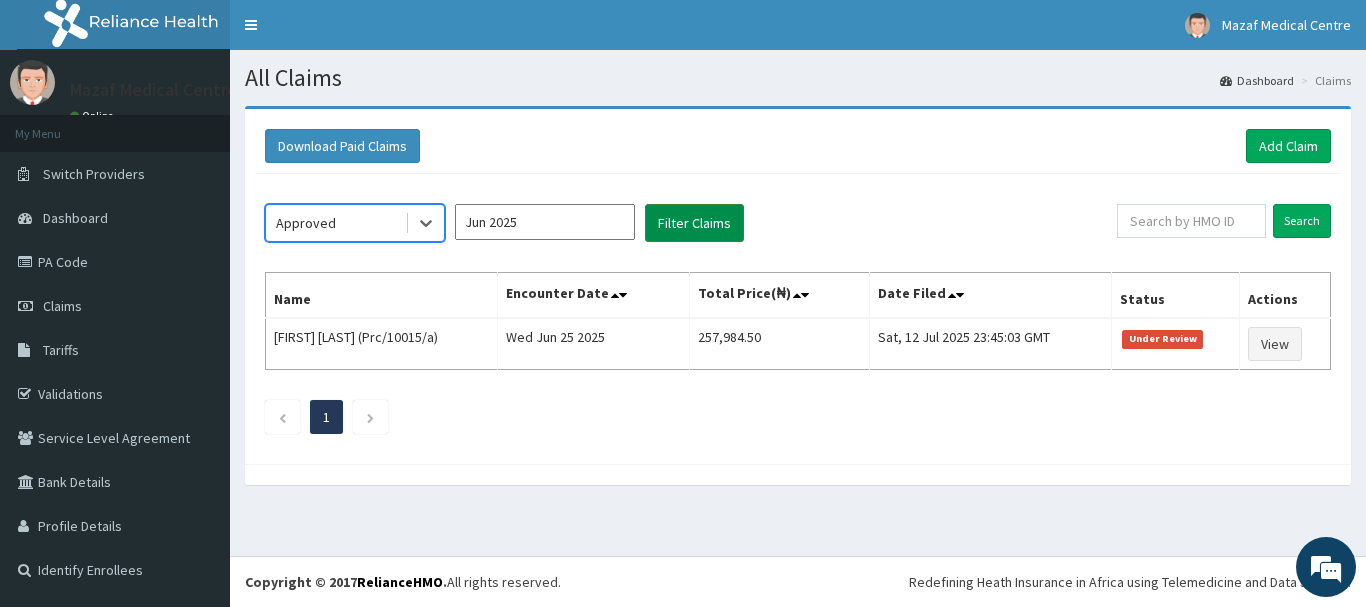 click on "Filter Claims" at bounding box center [694, 223] 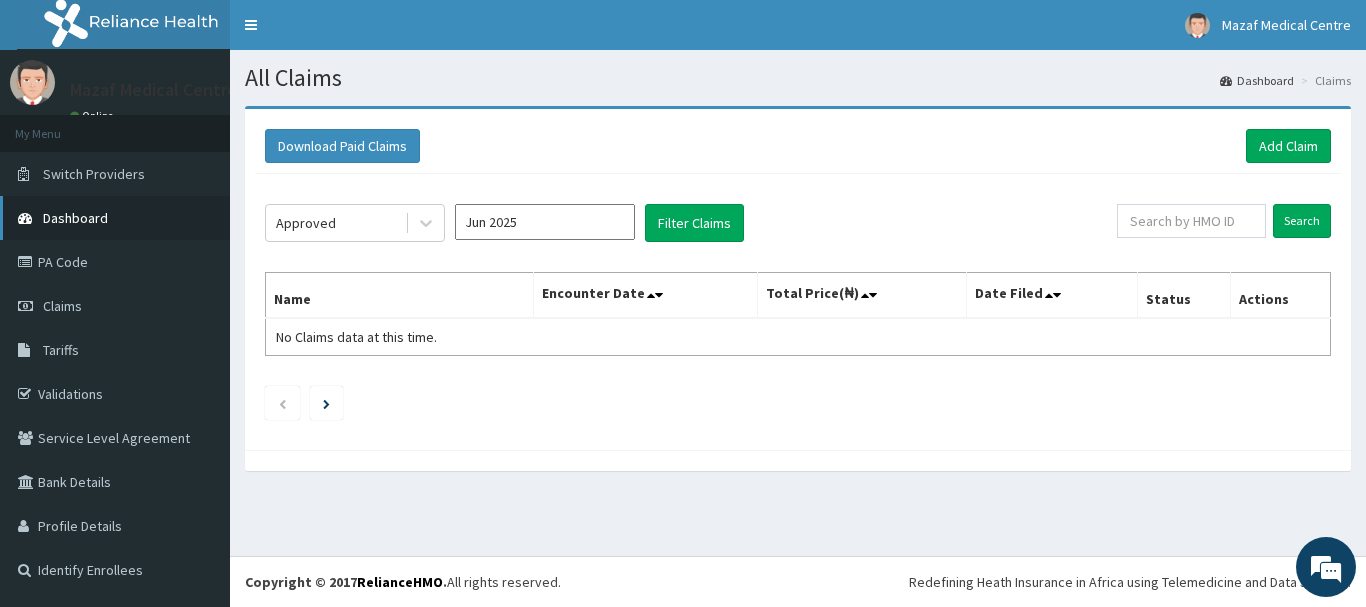 click on "Dashboard" at bounding box center (75, 218) 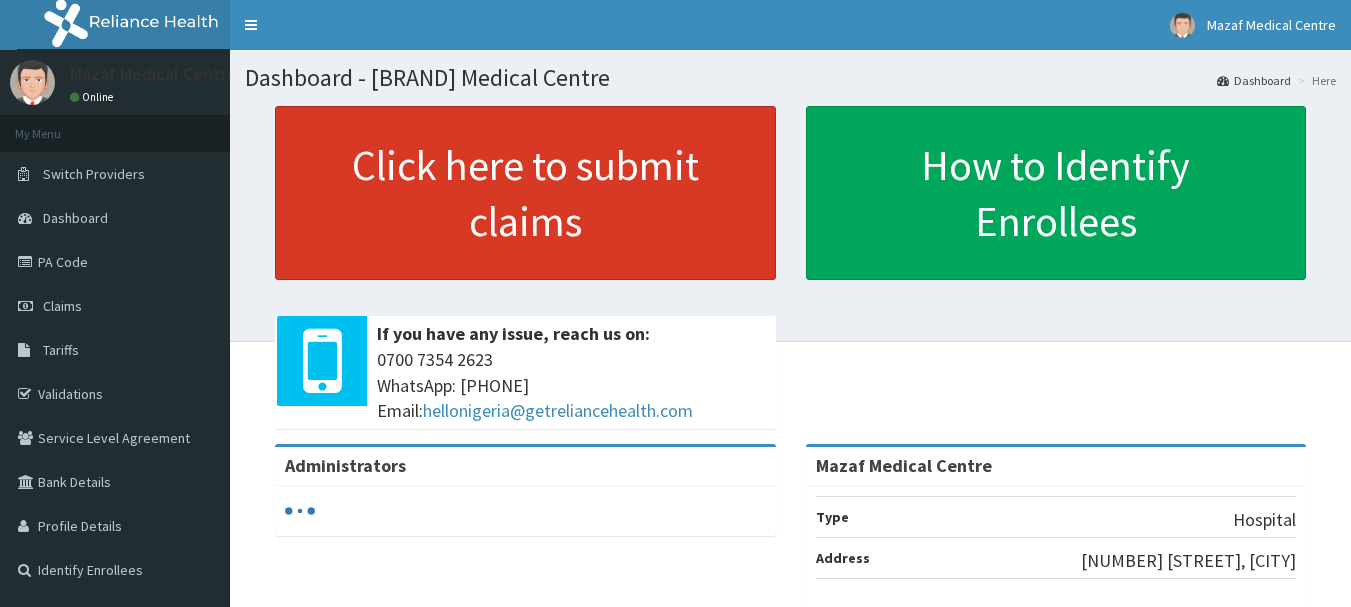scroll, scrollTop: 0, scrollLeft: 0, axis: both 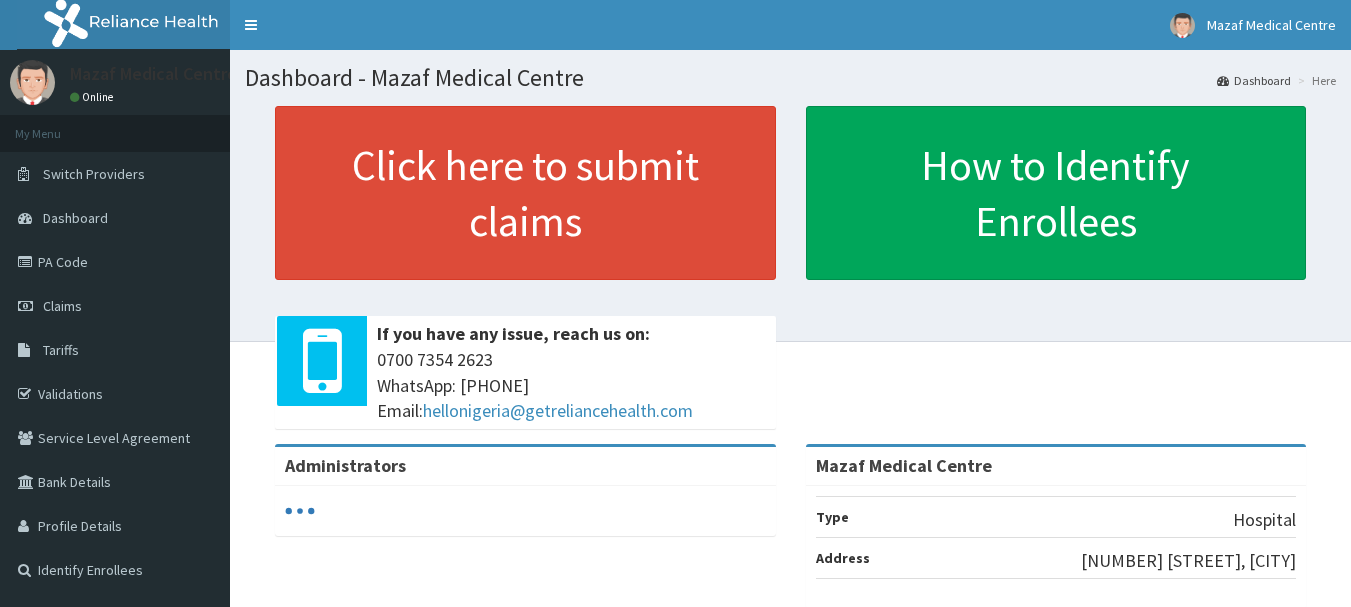 click on "Claims" at bounding box center (62, 306) 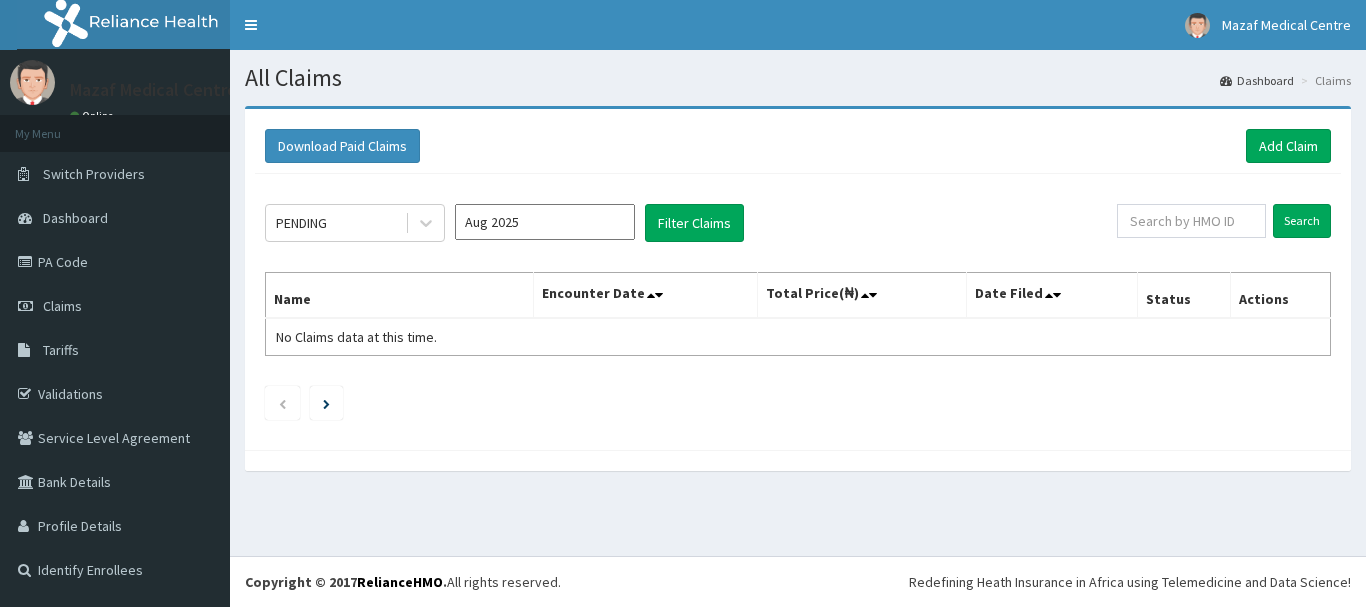scroll, scrollTop: 0, scrollLeft: 0, axis: both 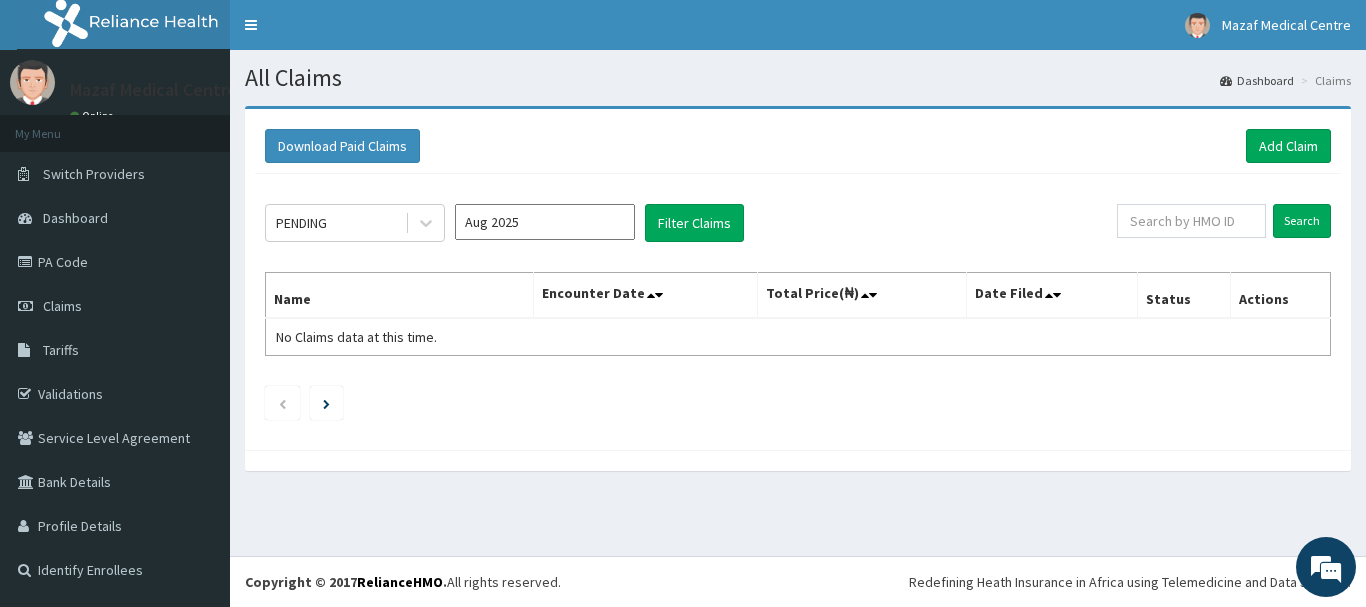 click on "Aug 2025" at bounding box center [545, 222] 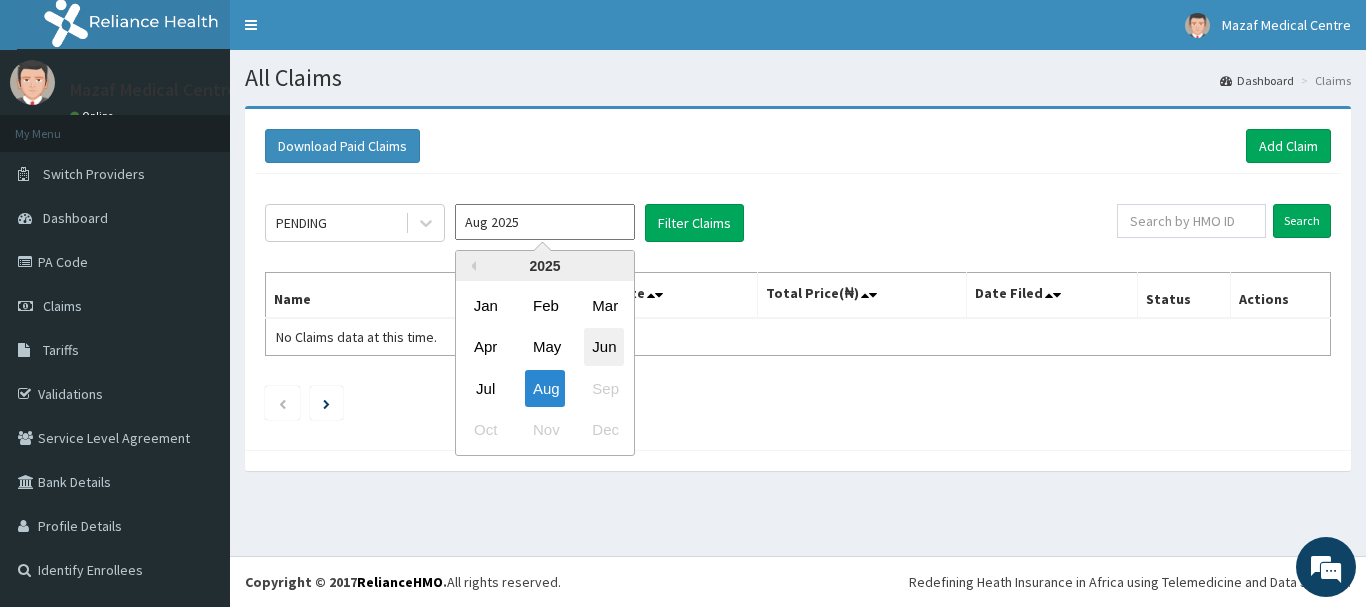 click on "Jun" at bounding box center [604, 347] 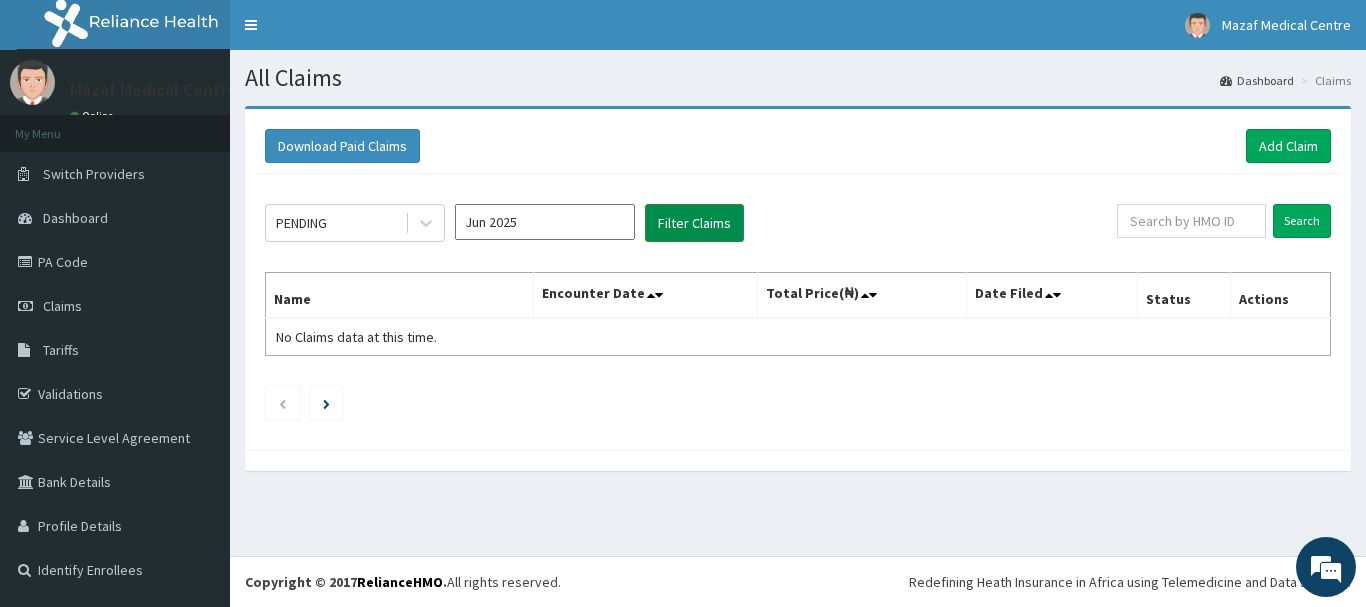 click on "Filter Claims" at bounding box center (694, 223) 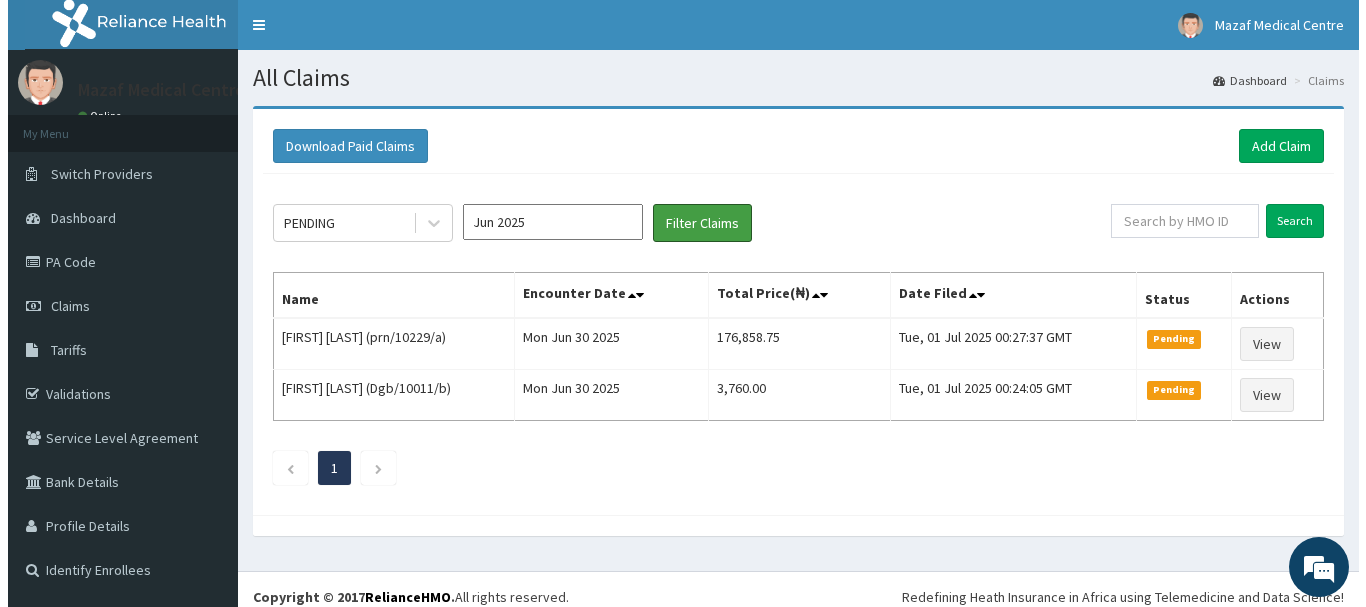 scroll, scrollTop: 0, scrollLeft: 0, axis: both 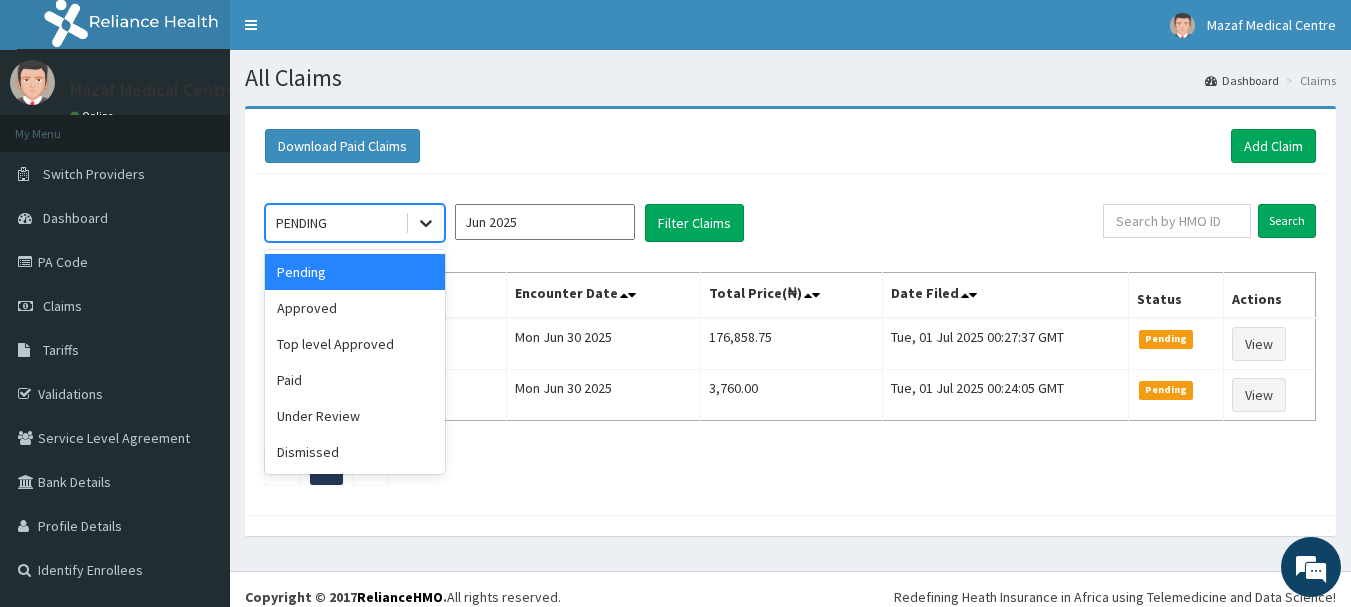 click 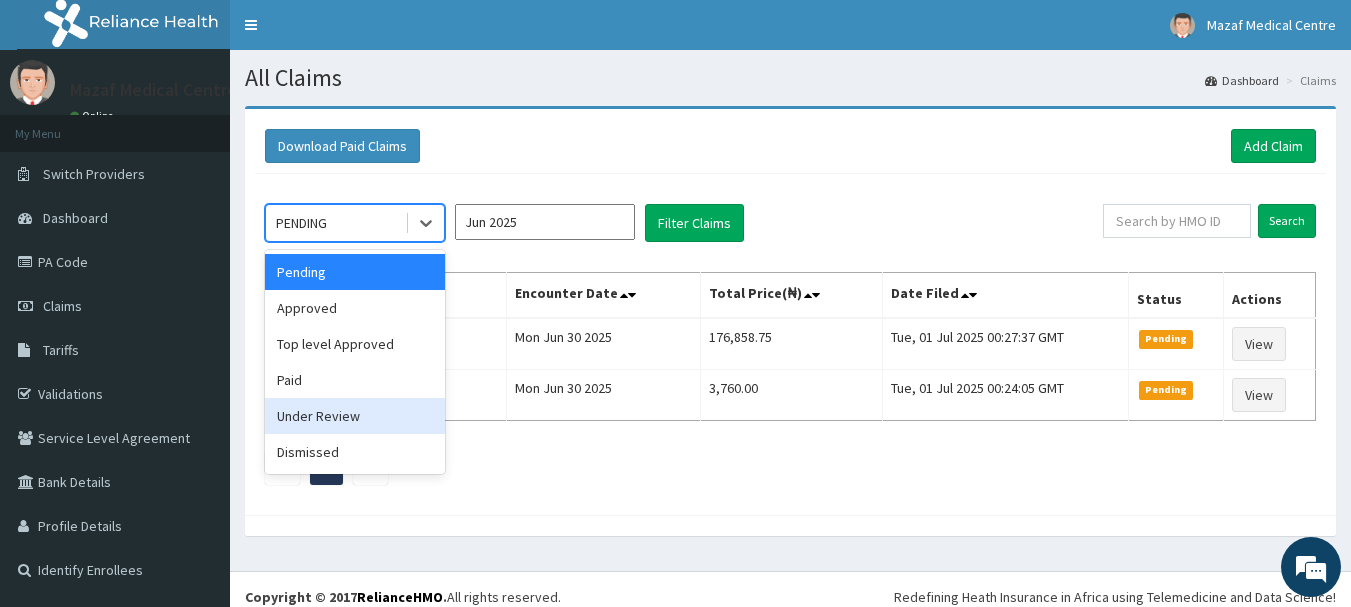 click on "Under Review" at bounding box center (355, 416) 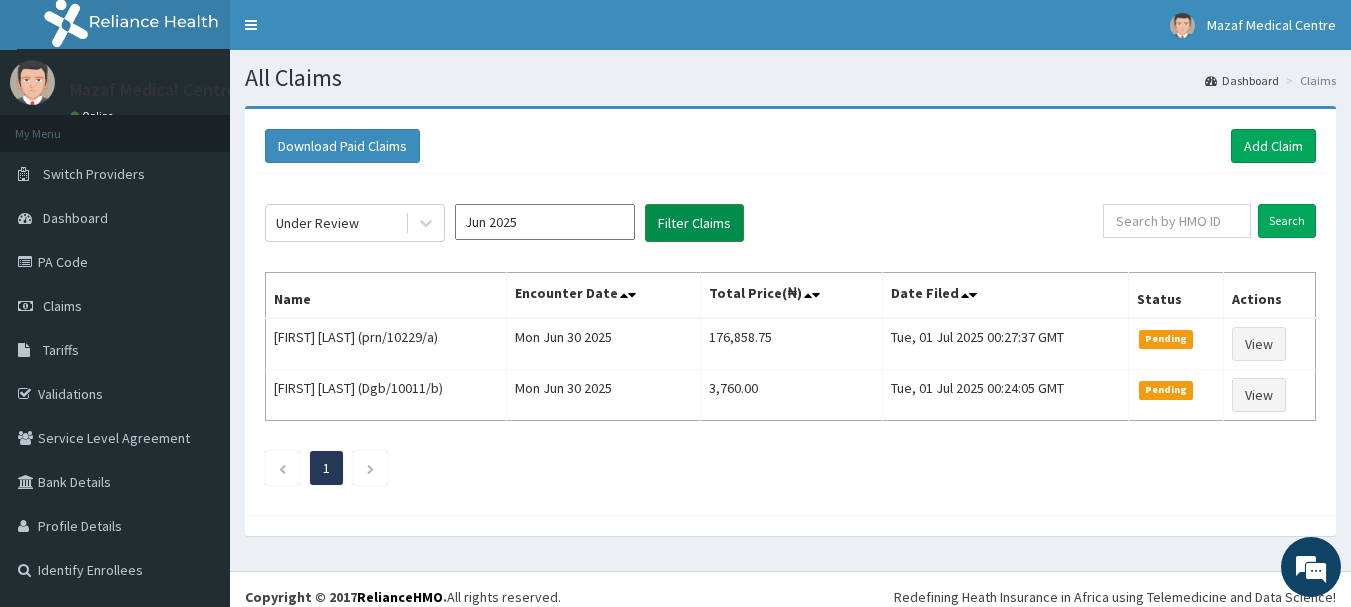 click on "Filter Claims" at bounding box center [694, 223] 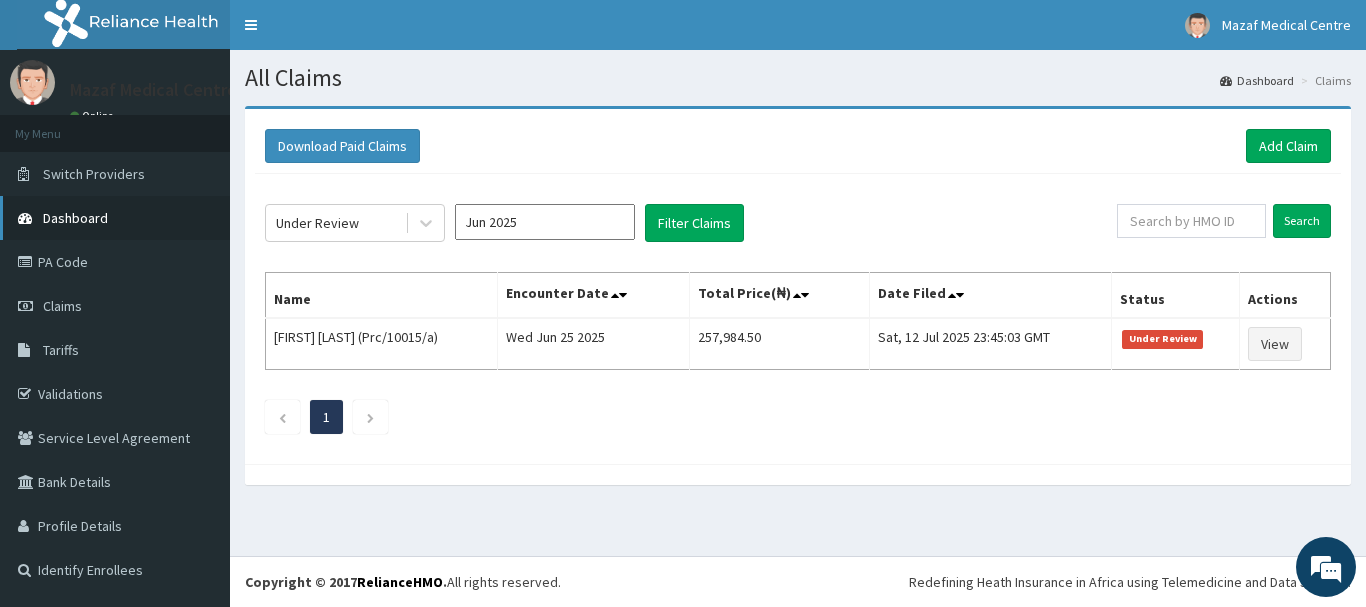 click on "Dashboard" at bounding box center [75, 218] 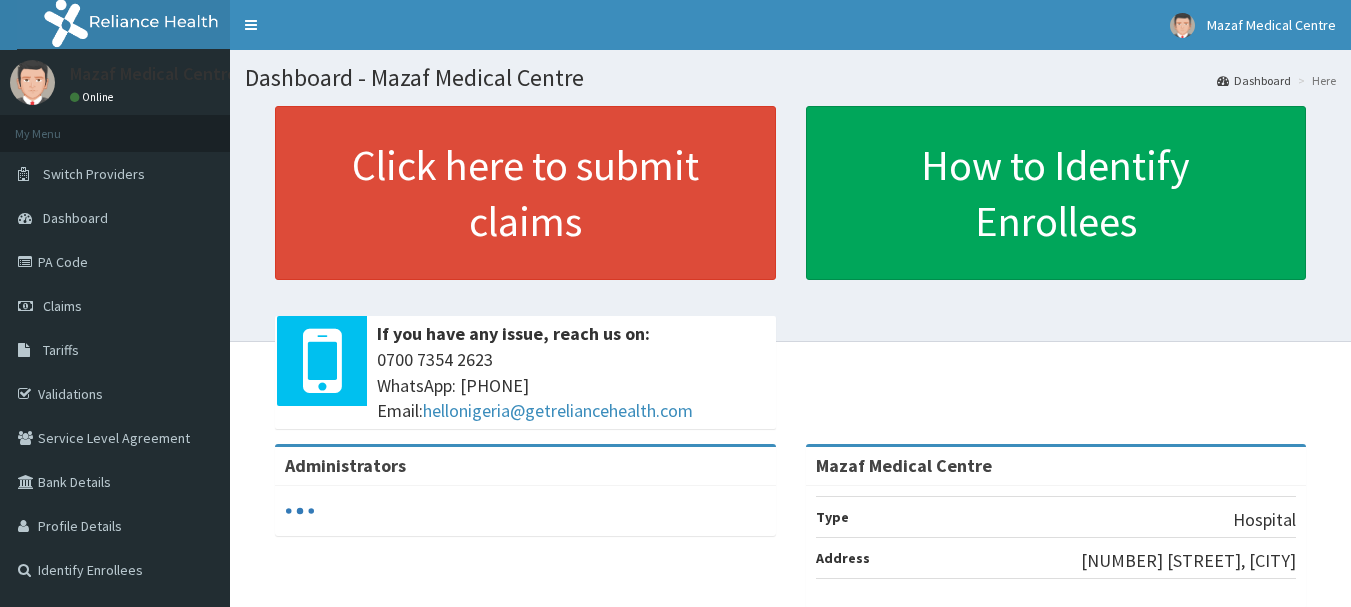 scroll, scrollTop: 0, scrollLeft: 0, axis: both 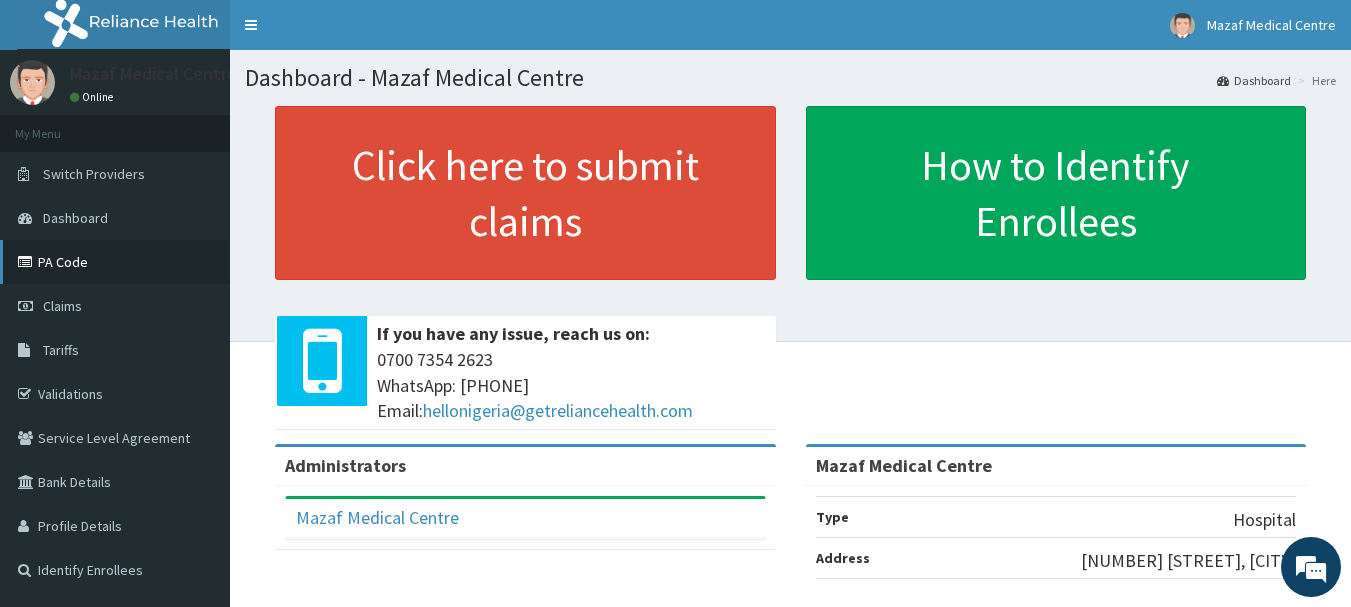 click on "PA Code" at bounding box center [115, 262] 